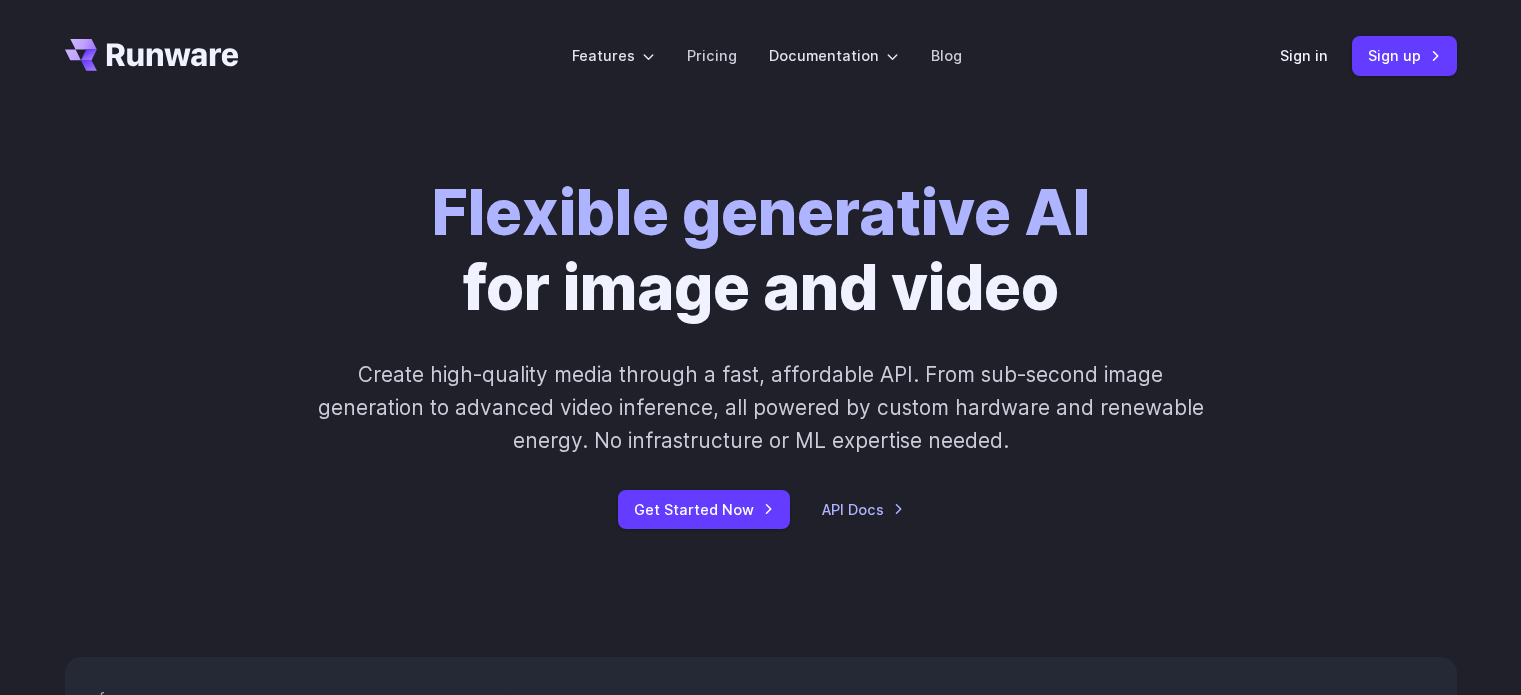 scroll, scrollTop: 0, scrollLeft: 0, axis: both 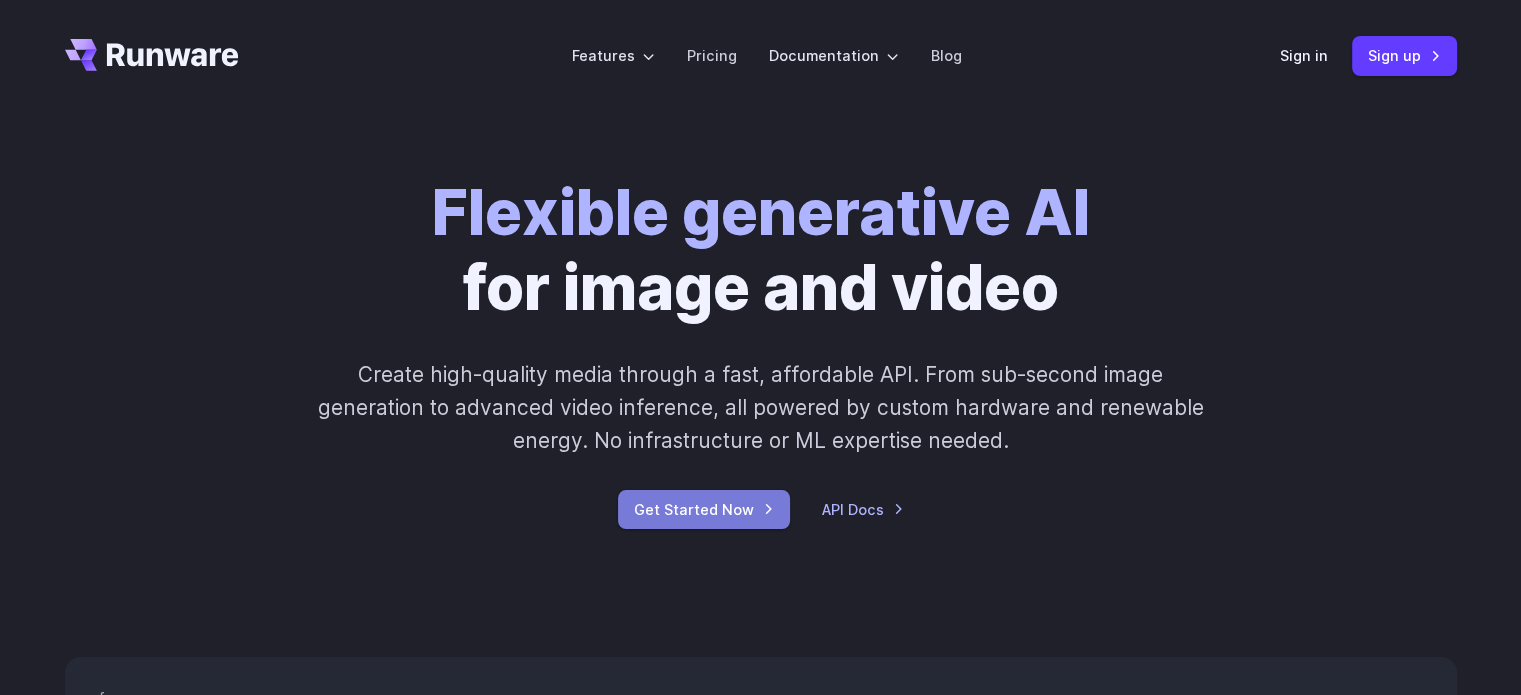 click on "Get Started Now" at bounding box center (704, 509) 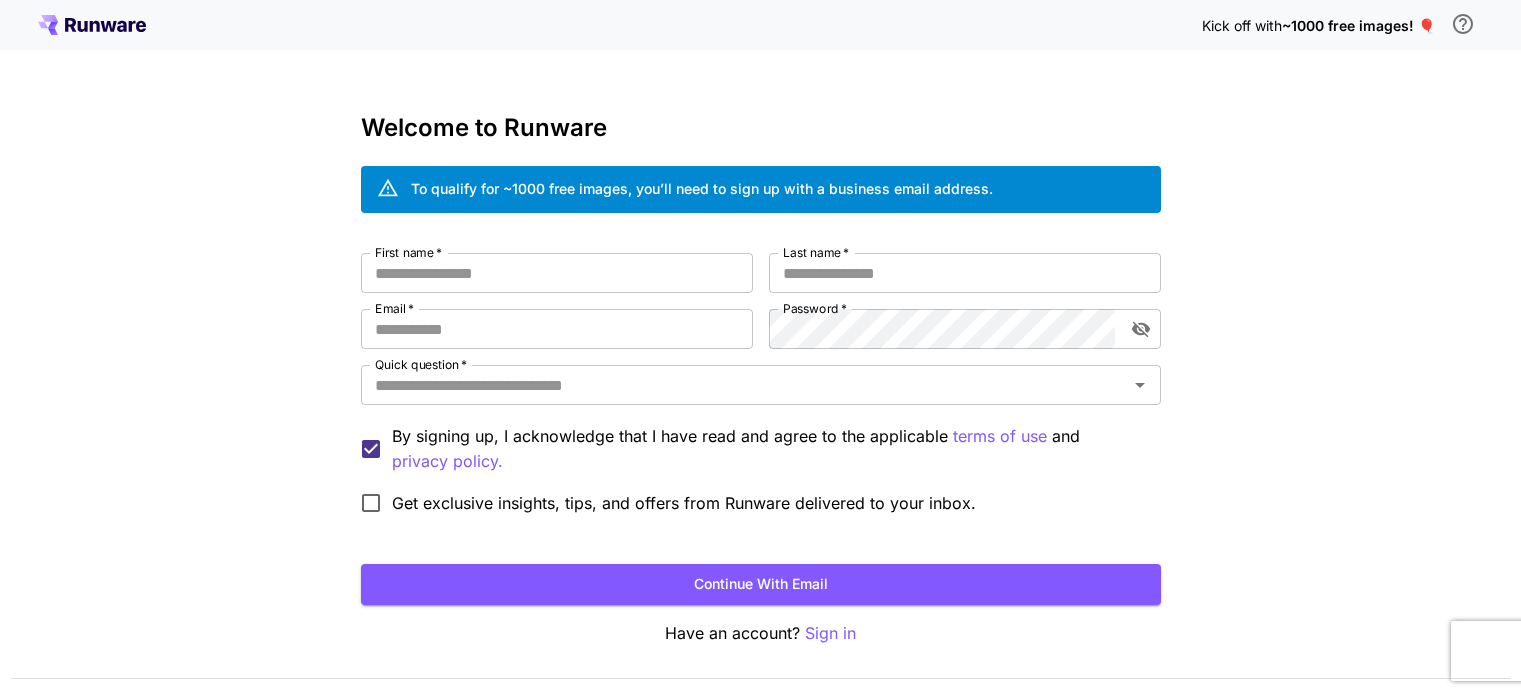 scroll, scrollTop: 0, scrollLeft: 0, axis: both 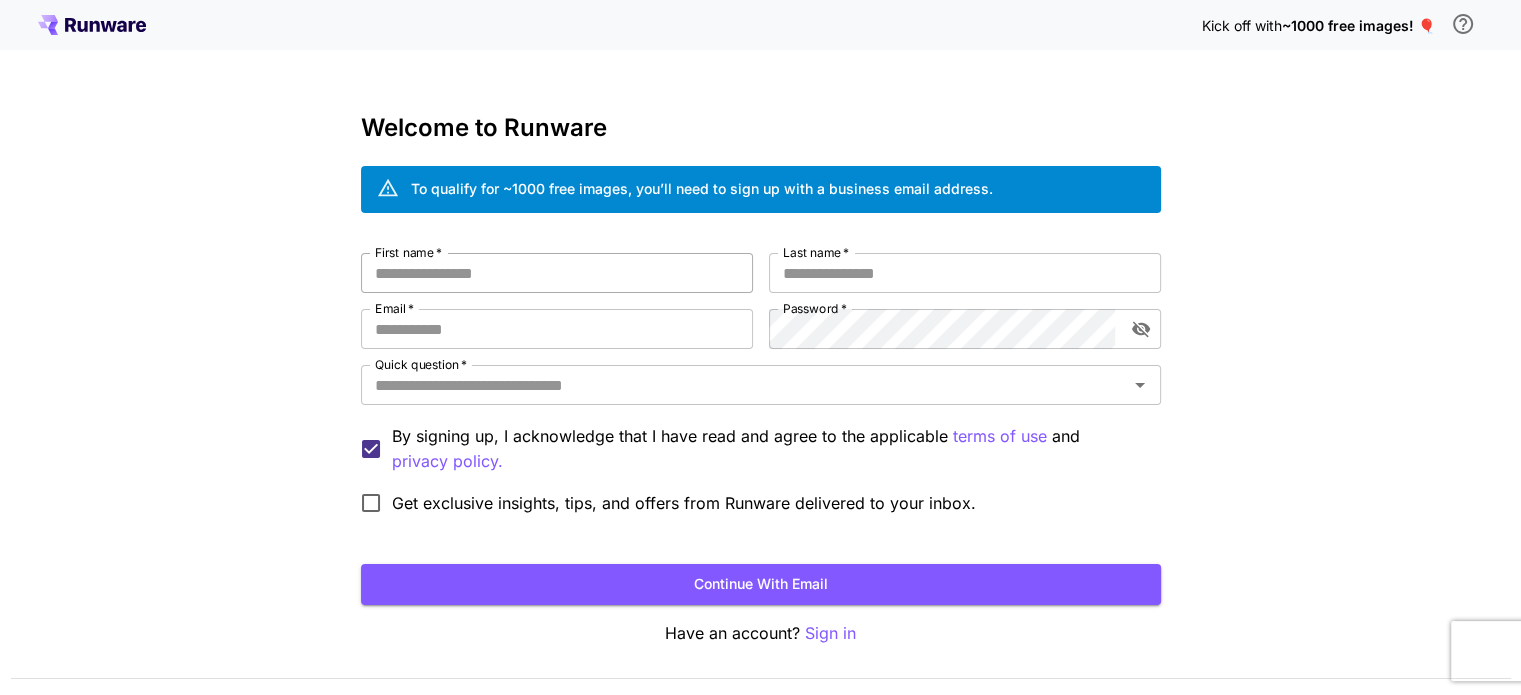 click on "First name   *" at bounding box center [557, 273] 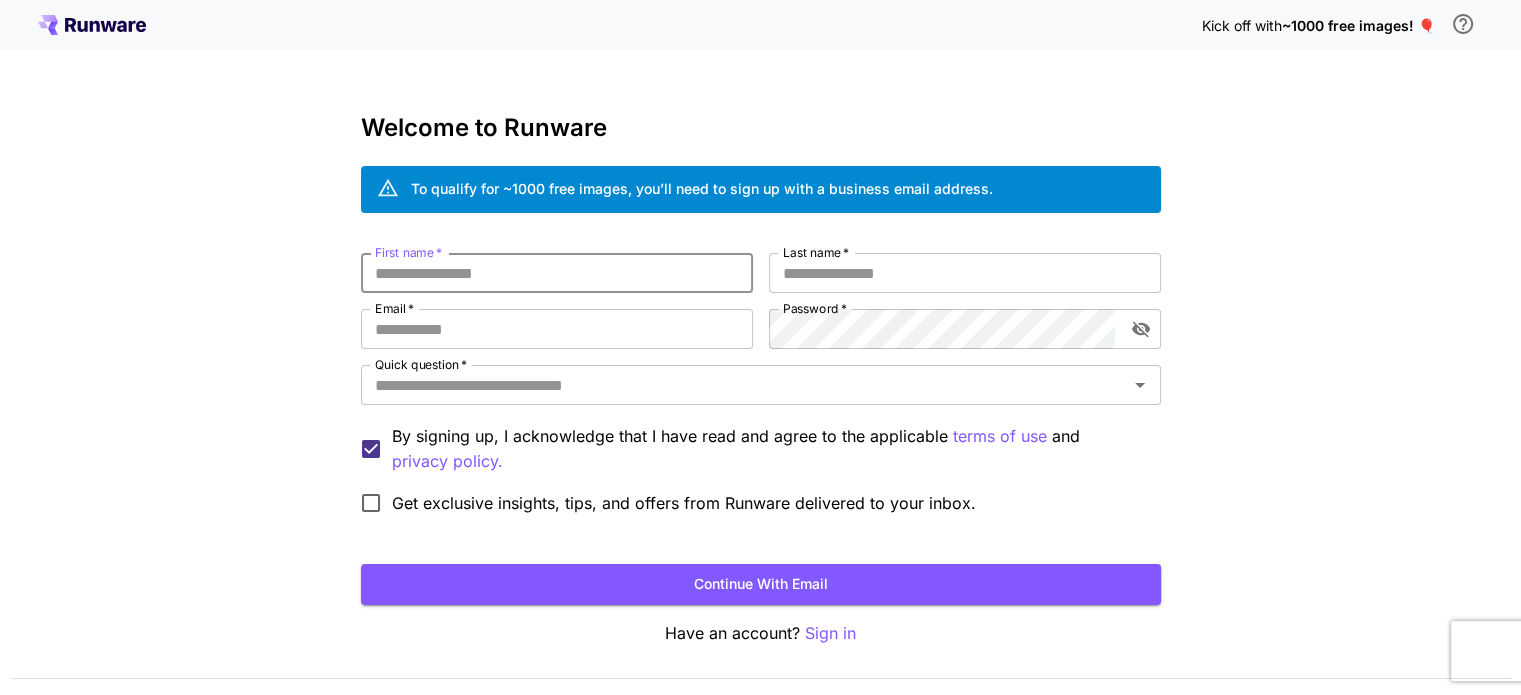 click on "First name   *" at bounding box center (557, 273) 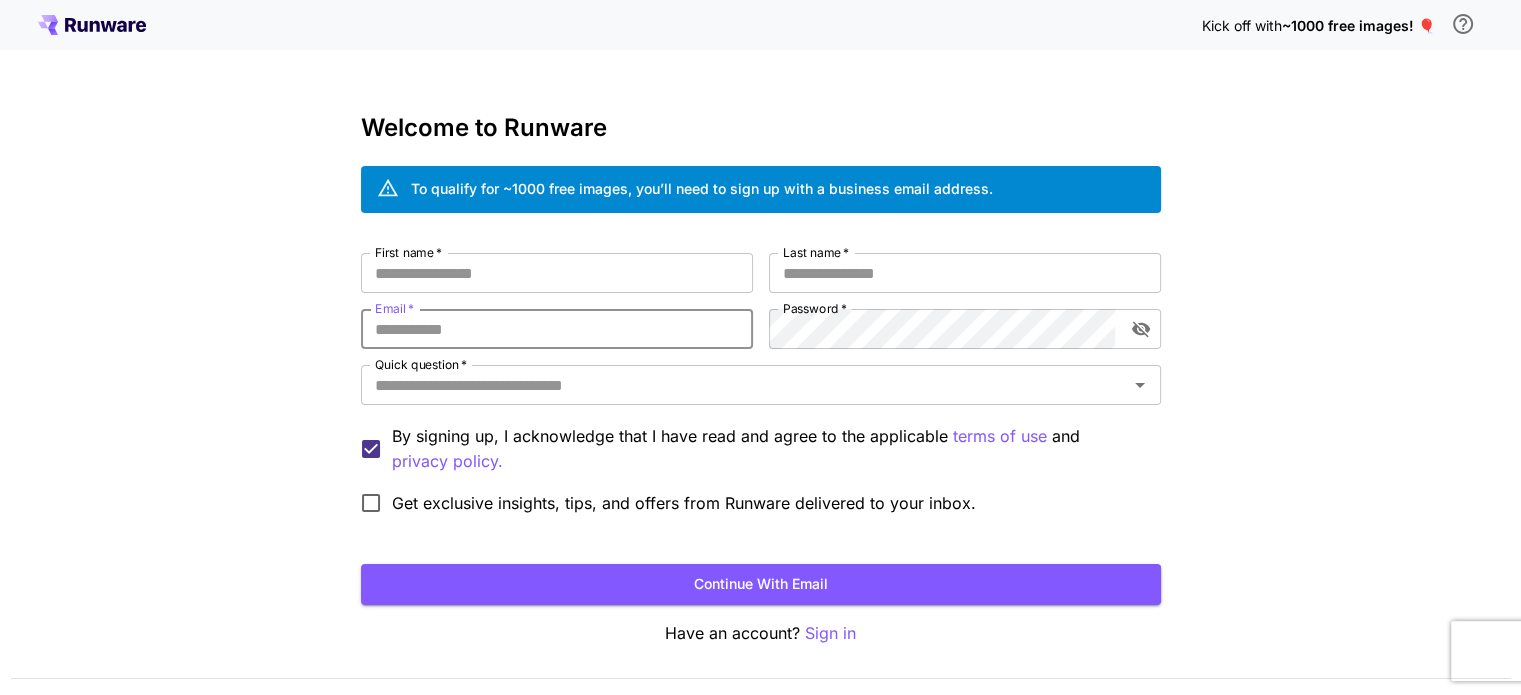 click on "Email   *" at bounding box center [557, 329] 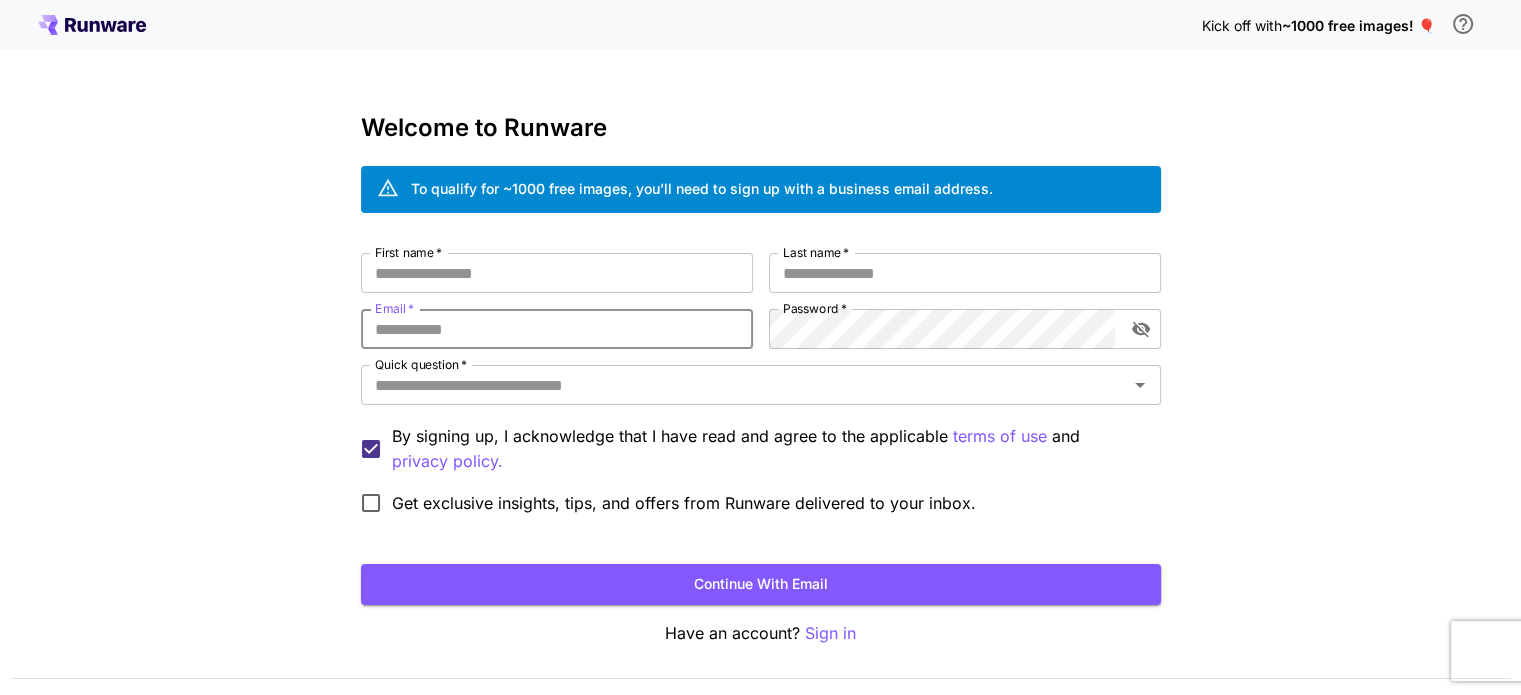 type on "**********" 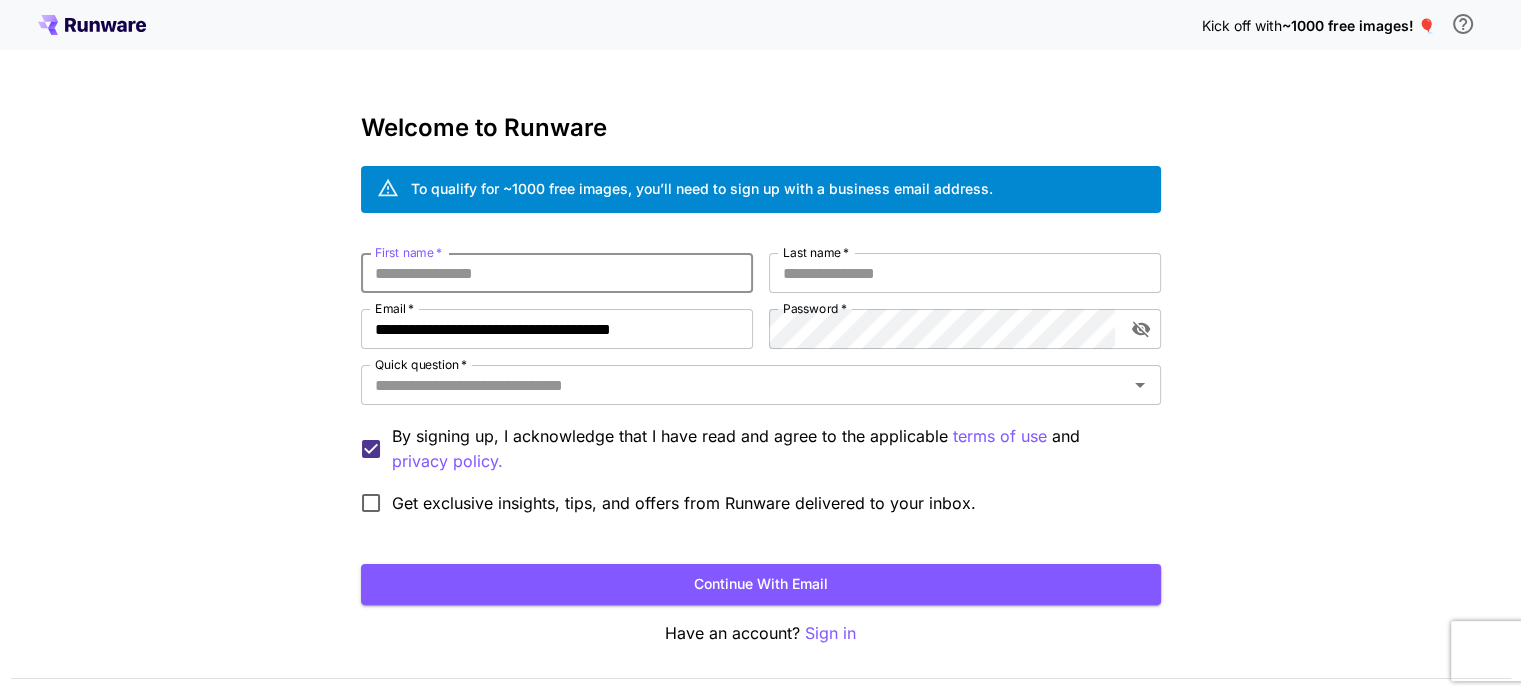 click on "First name   *" at bounding box center [557, 273] 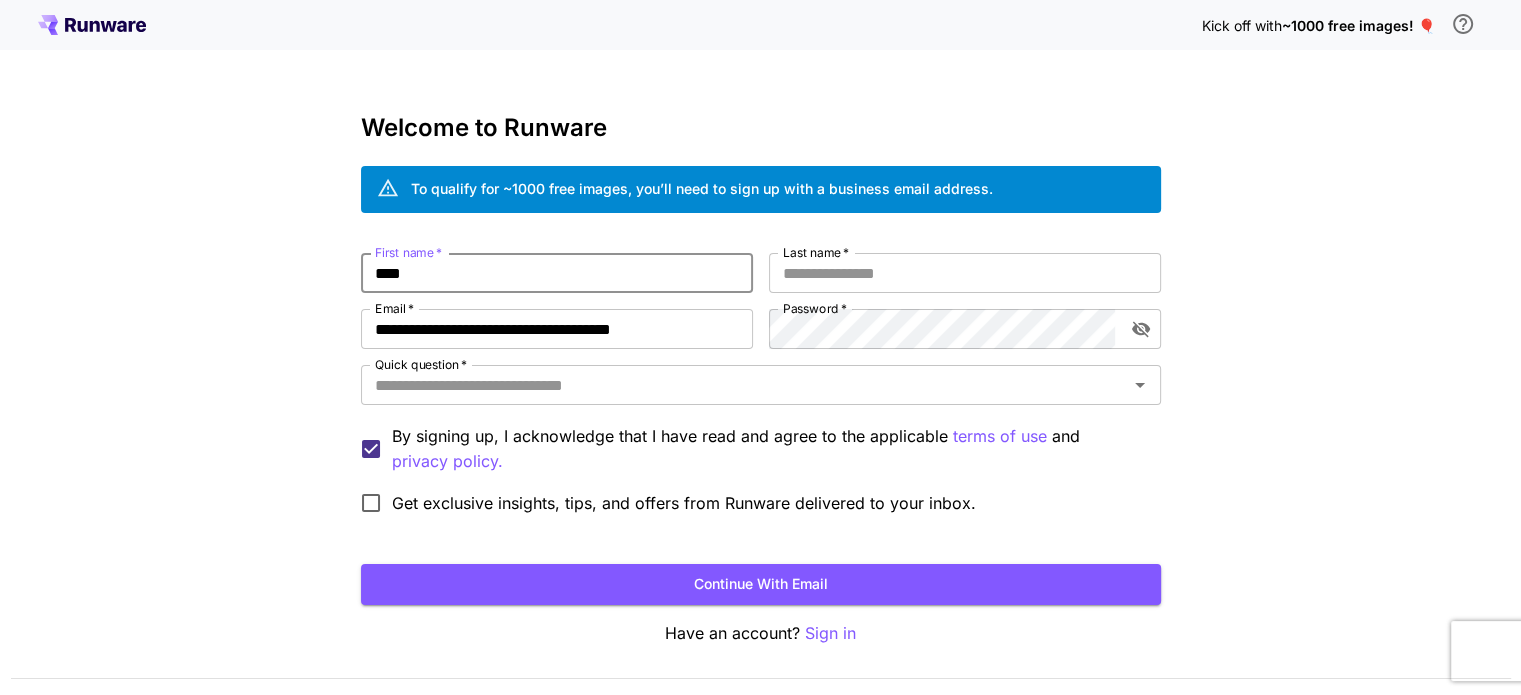 type on "****" 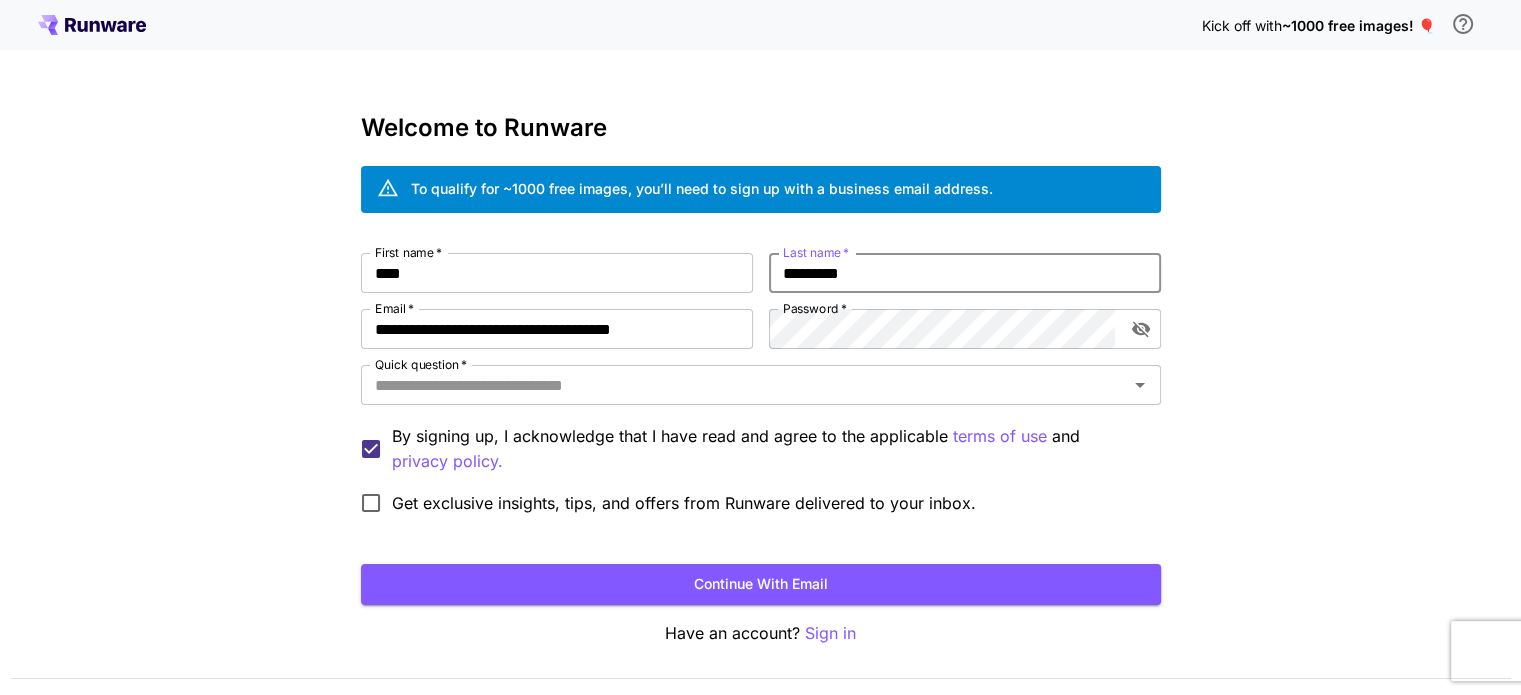 type on "*********" 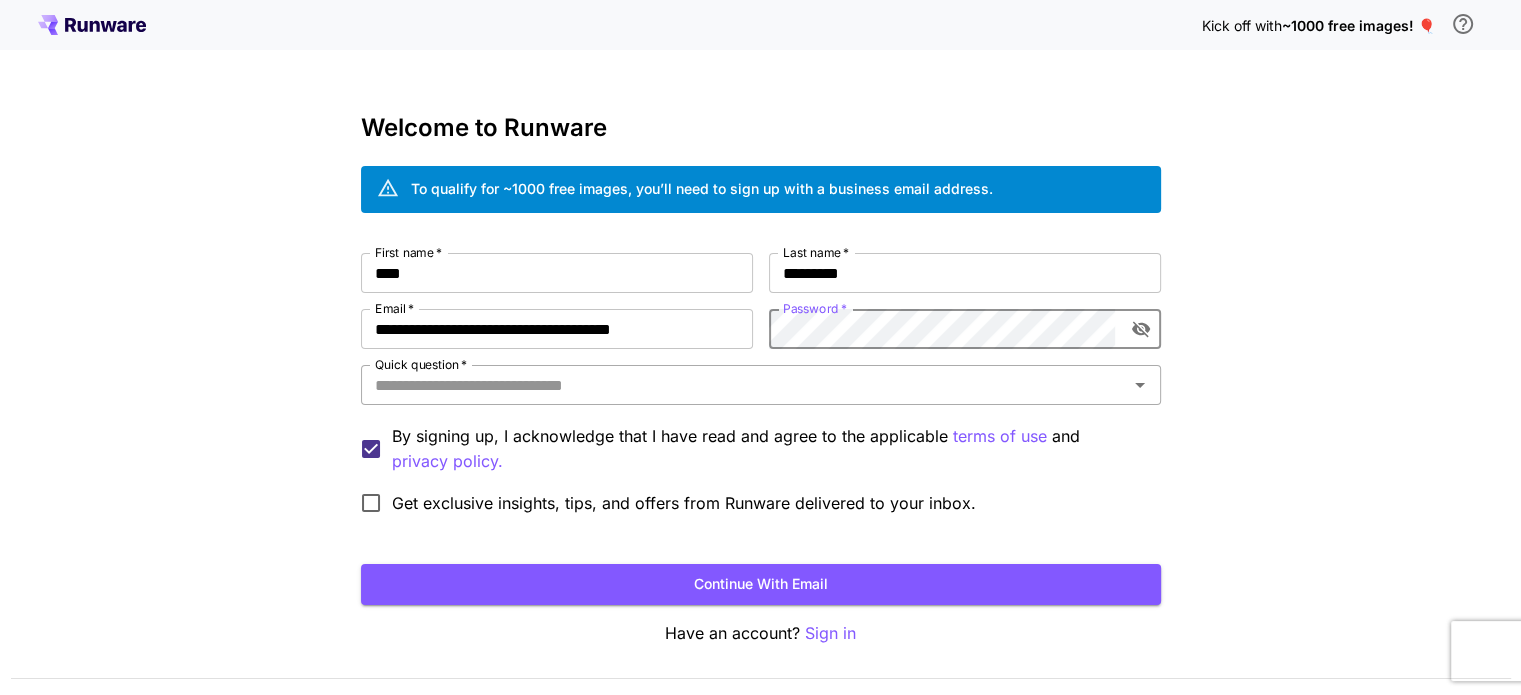 click on "Quick question   *" at bounding box center [744, 385] 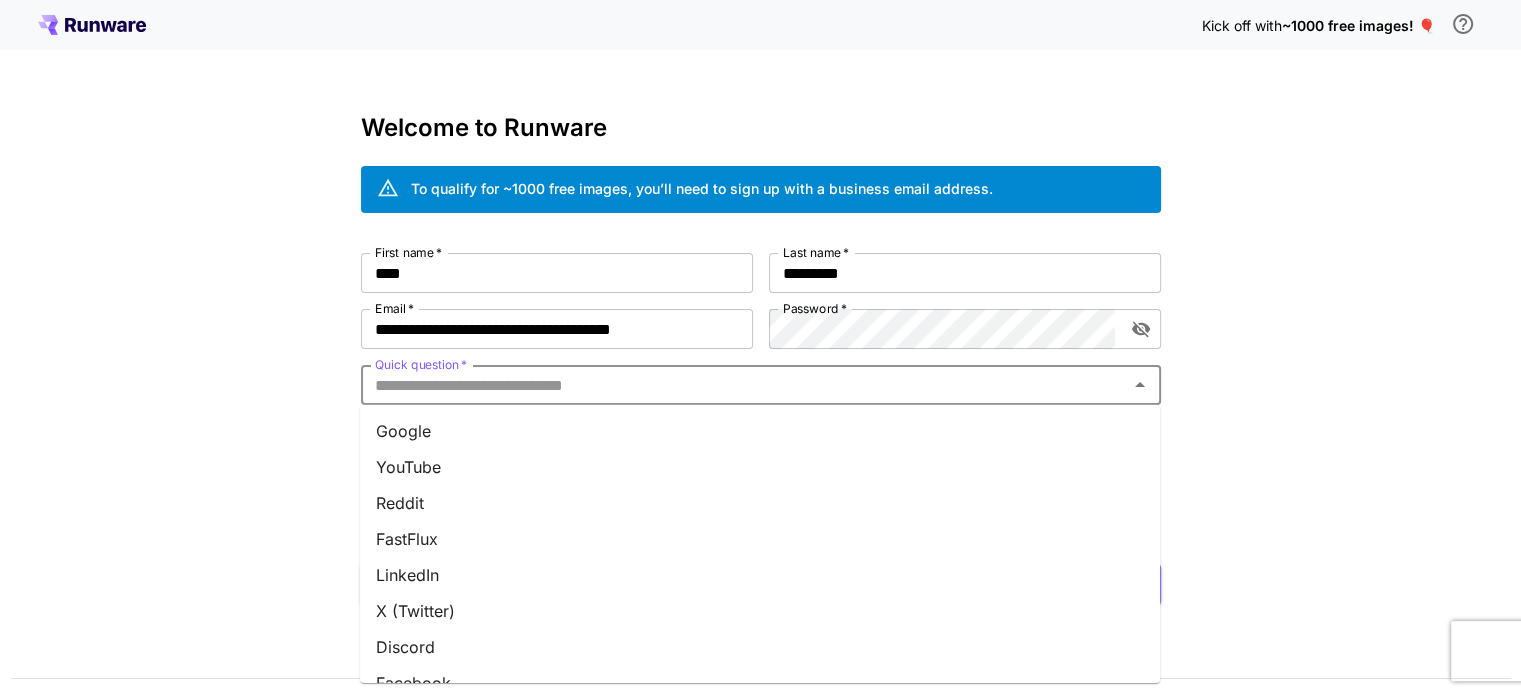 click on "Google" at bounding box center [760, 431] 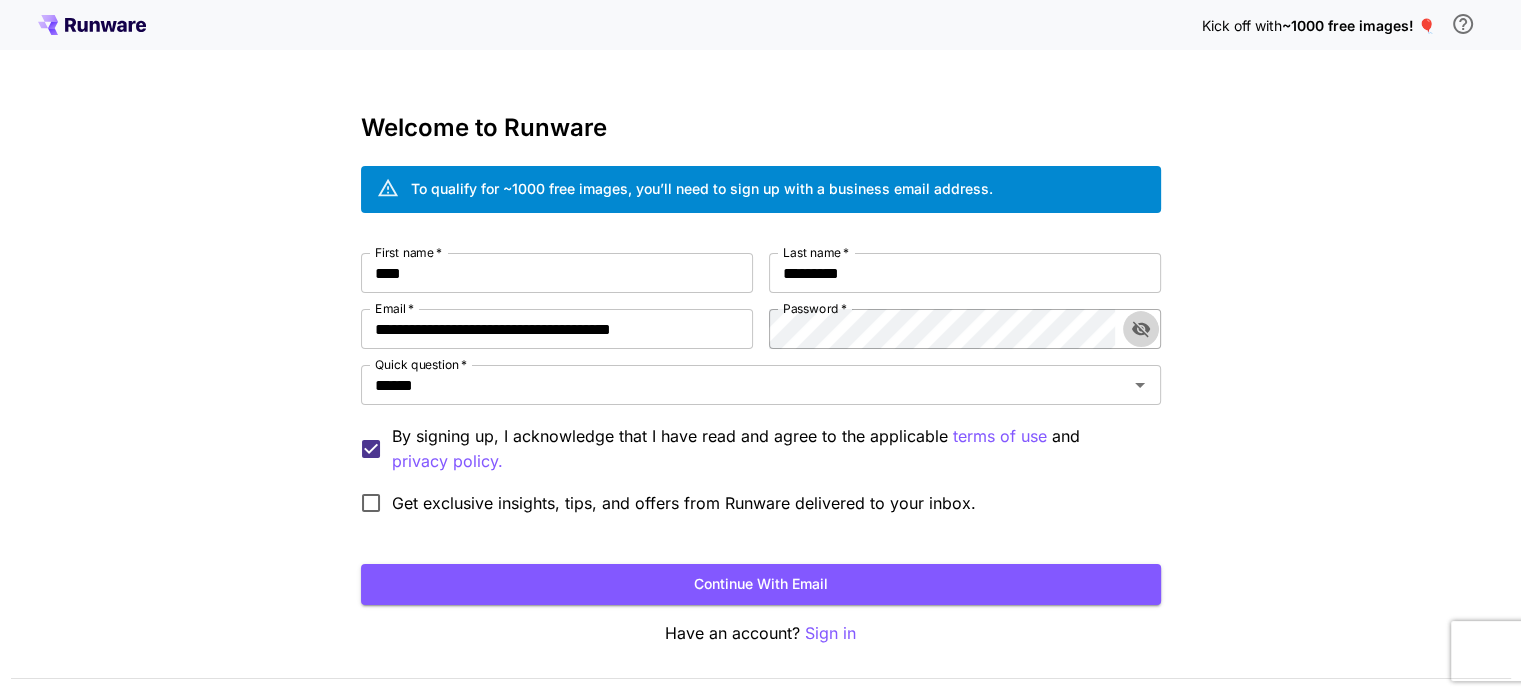 click 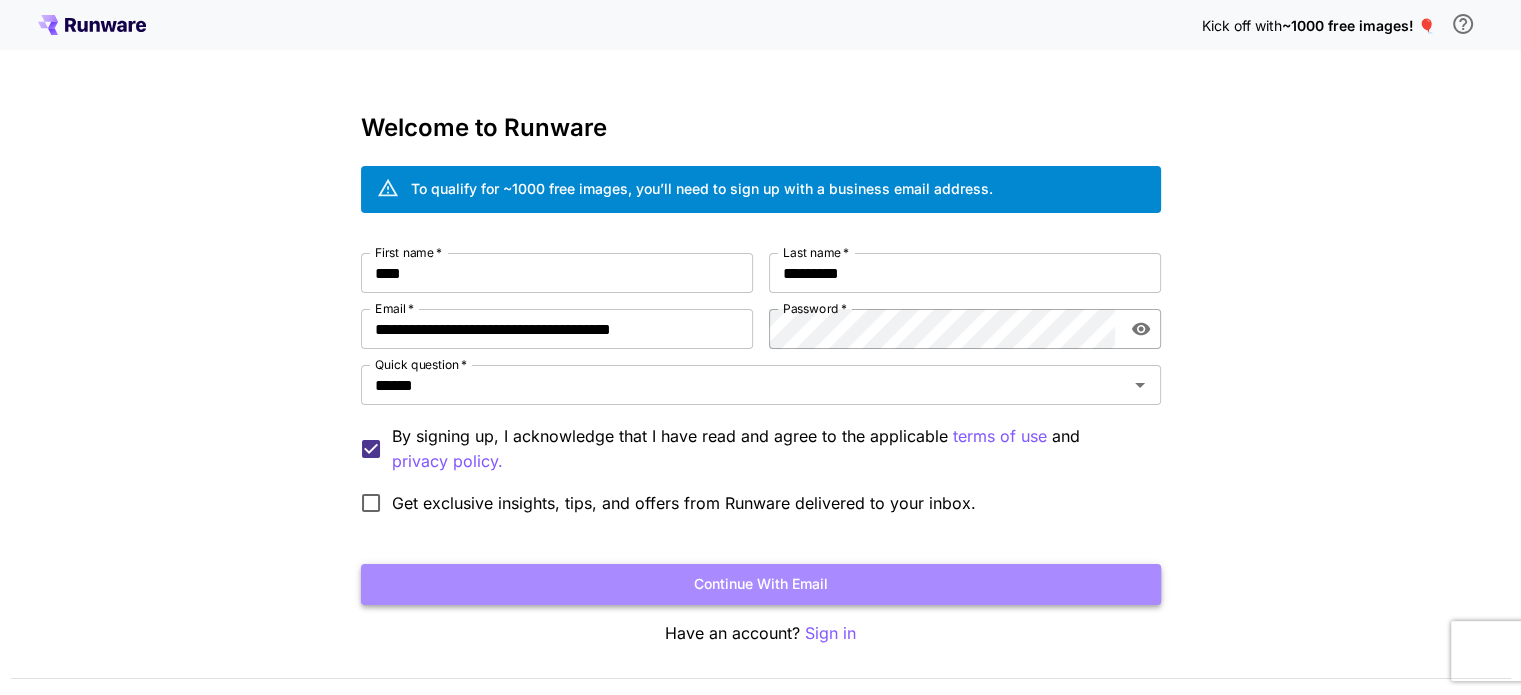 click on "Continue with email" at bounding box center (761, 584) 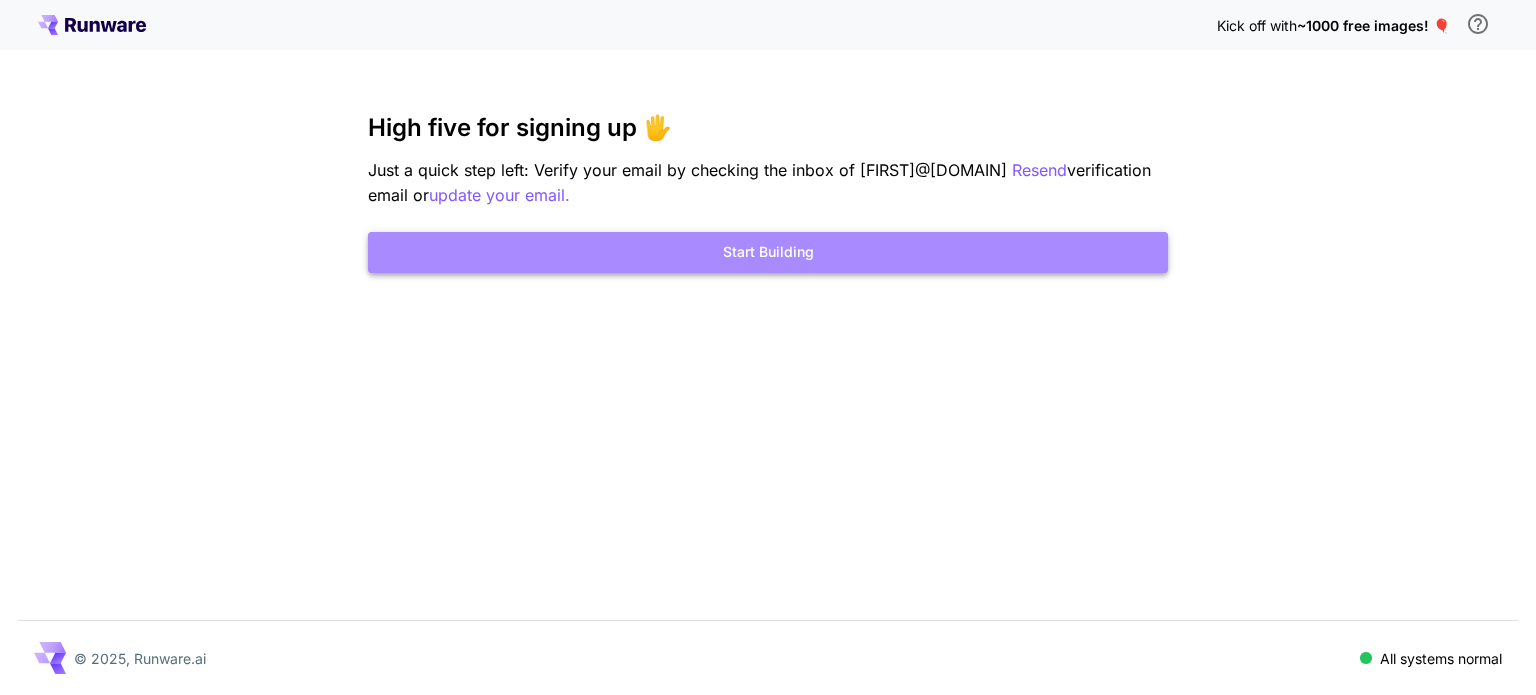 click on "Start Building" at bounding box center [768, 252] 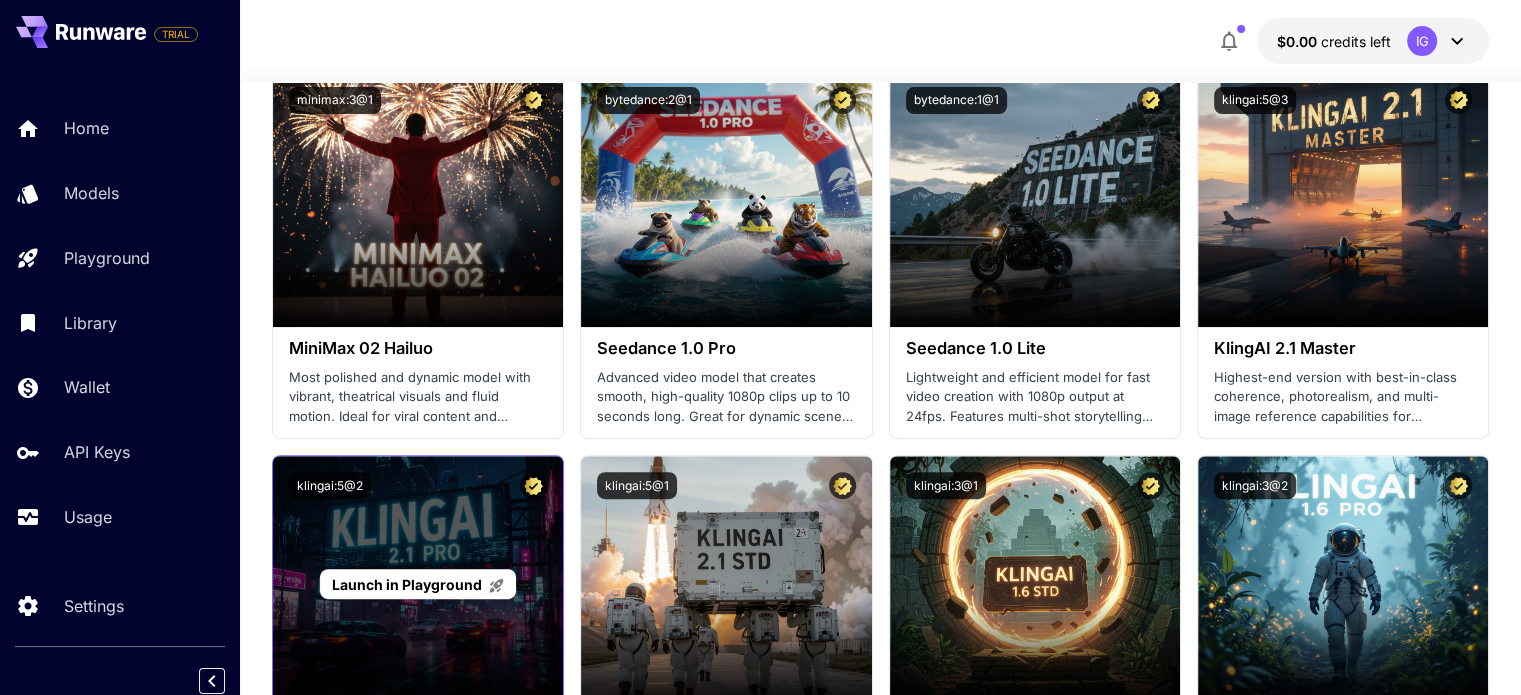 scroll, scrollTop: 800, scrollLeft: 0, axis: vertical 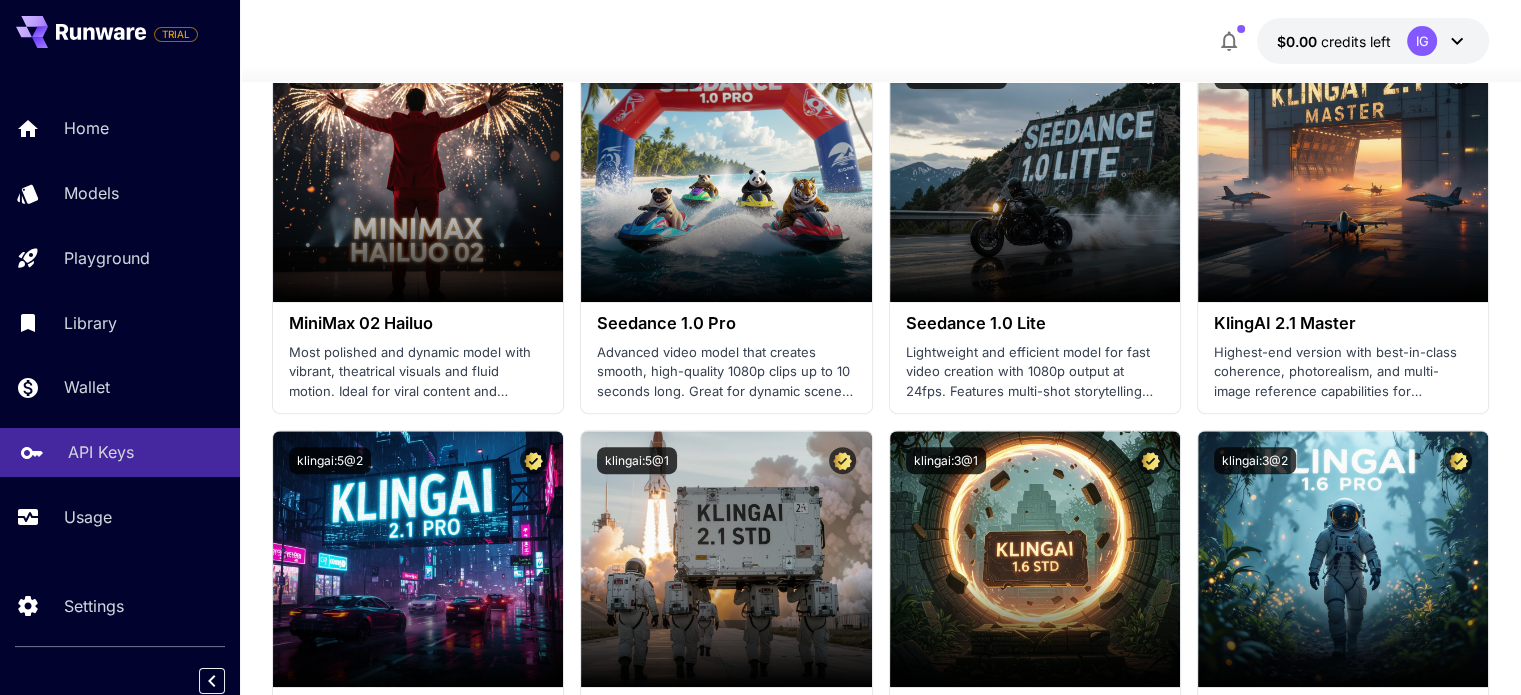 click on "API Keys" at bounding box center [101, 452] 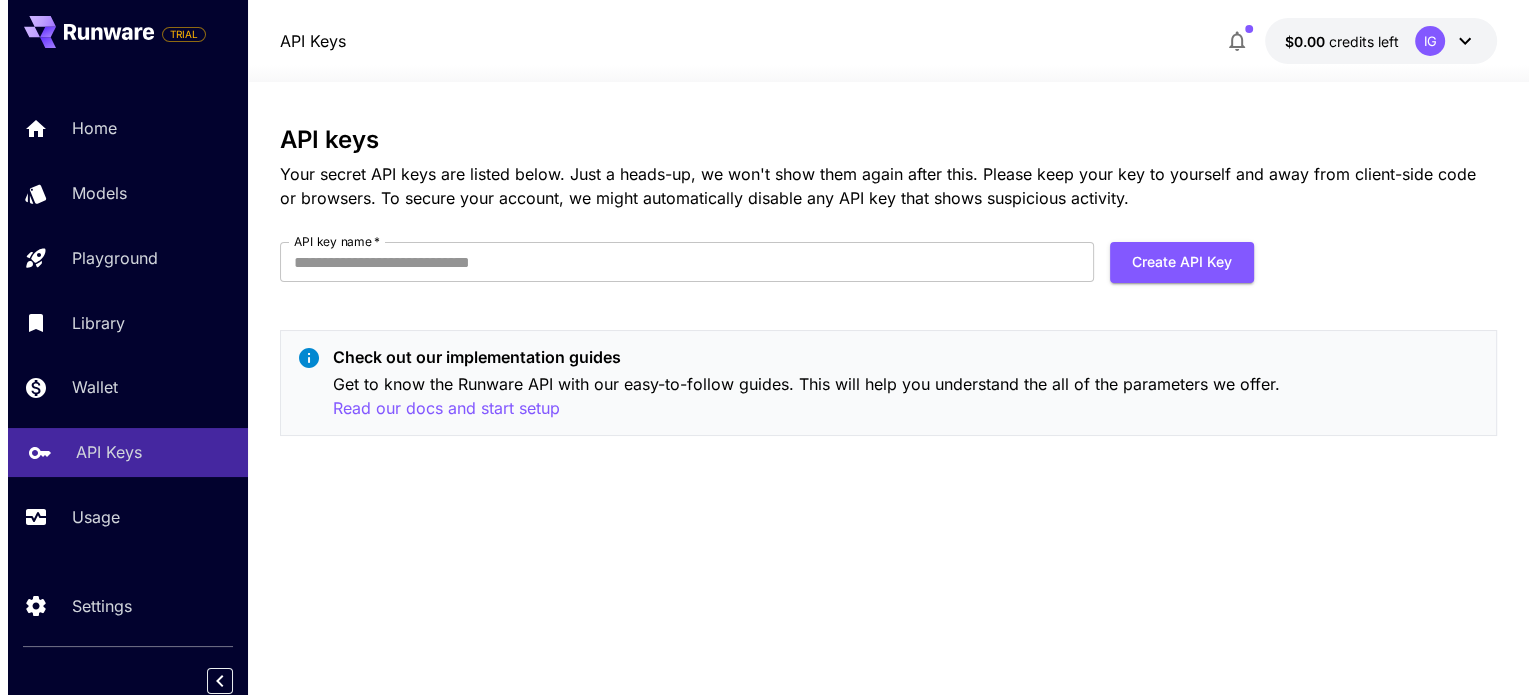 scroll, scrollTop: 0, scrollLeft: 0, axis: both 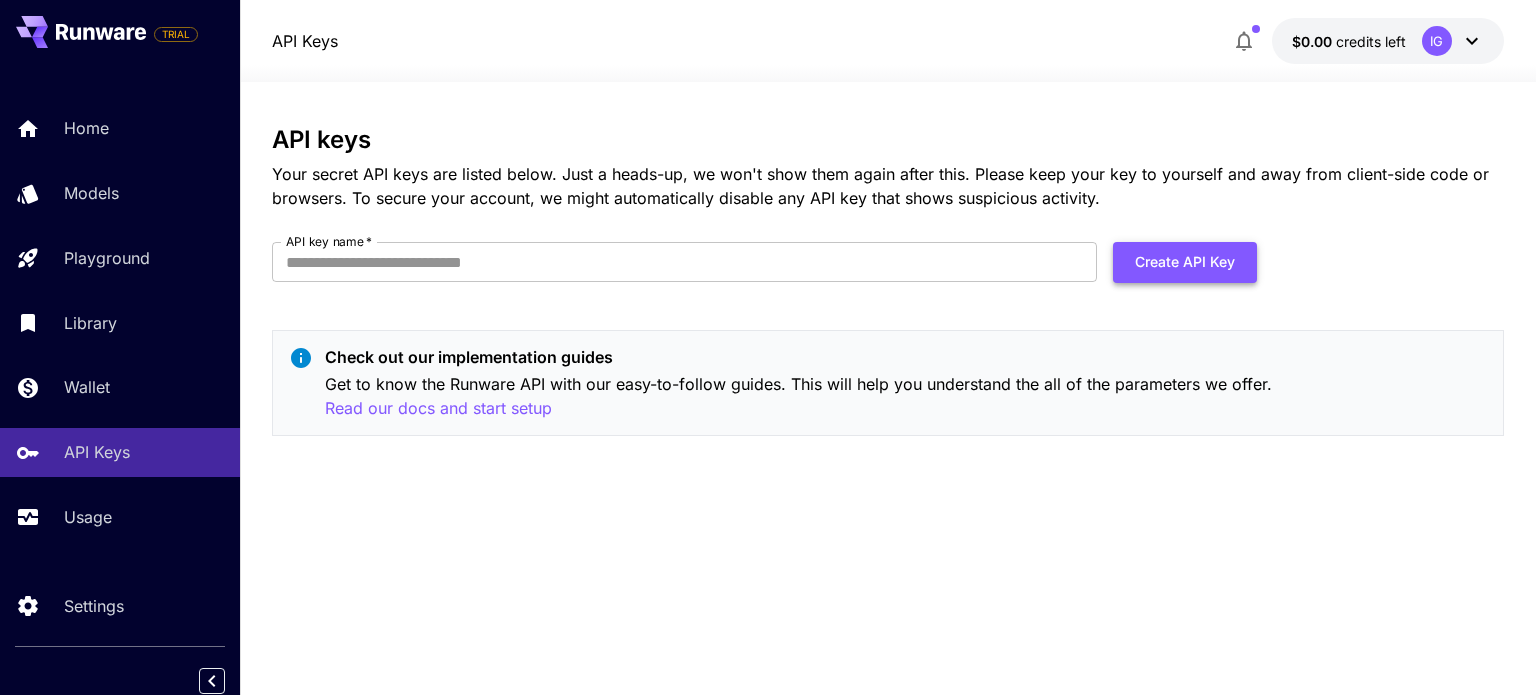 click on "Create API Key" at bounding box center (1185, 262) 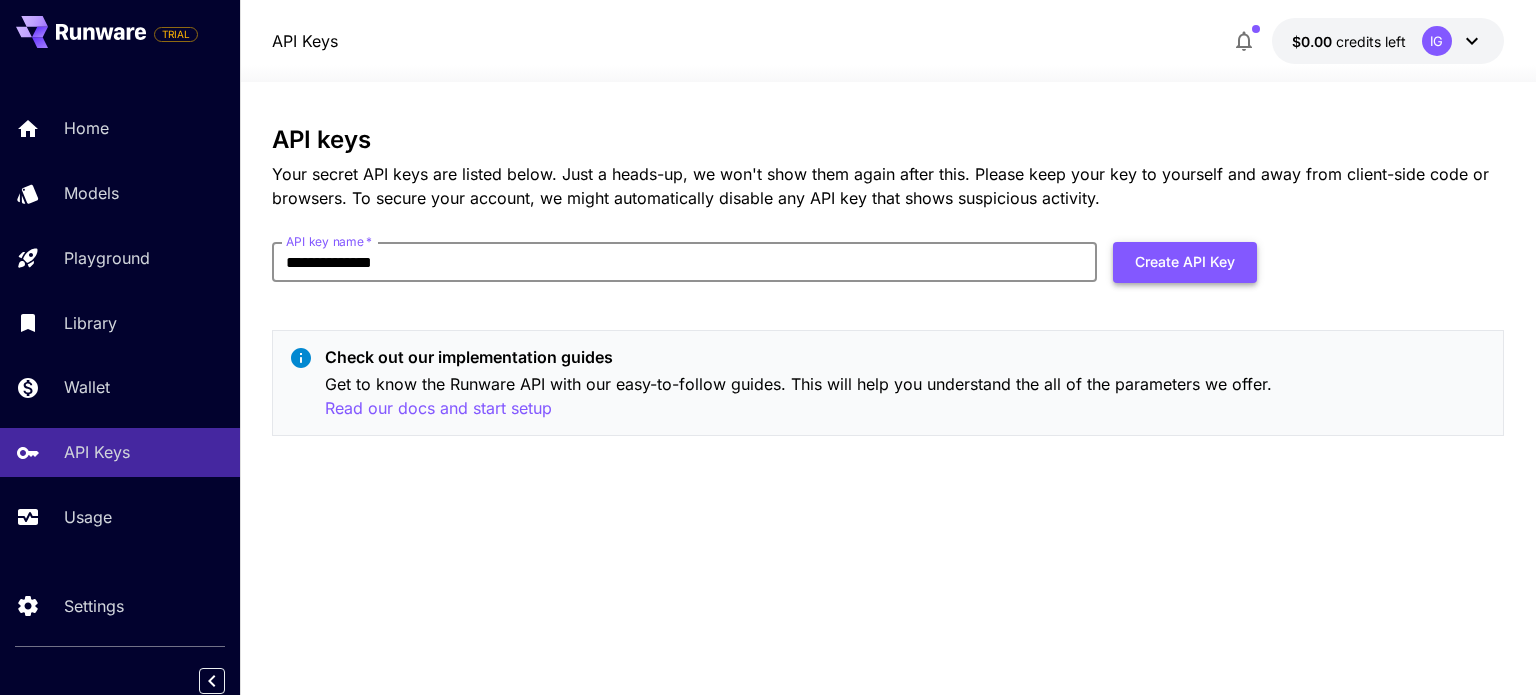 type on "**********" 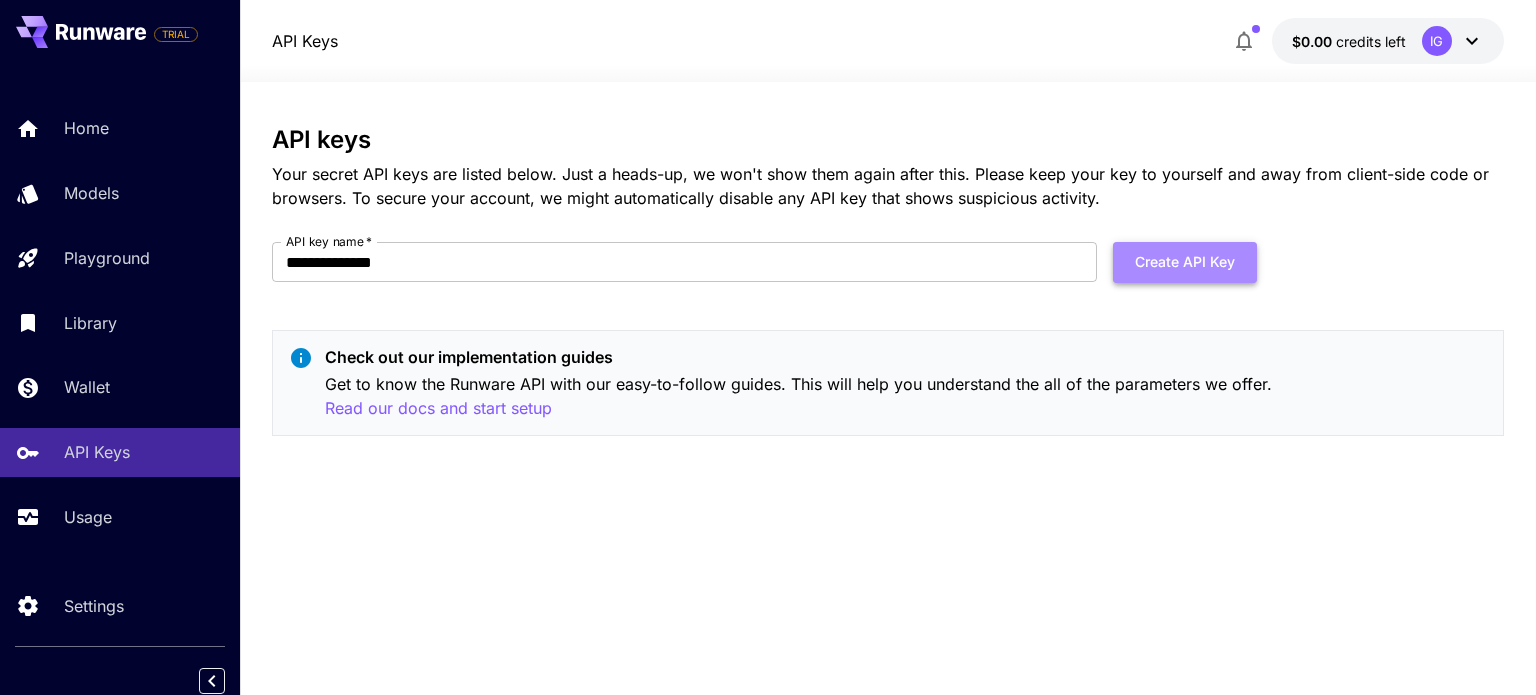 click on "Create API Key" at bounding box center [1185, 262] 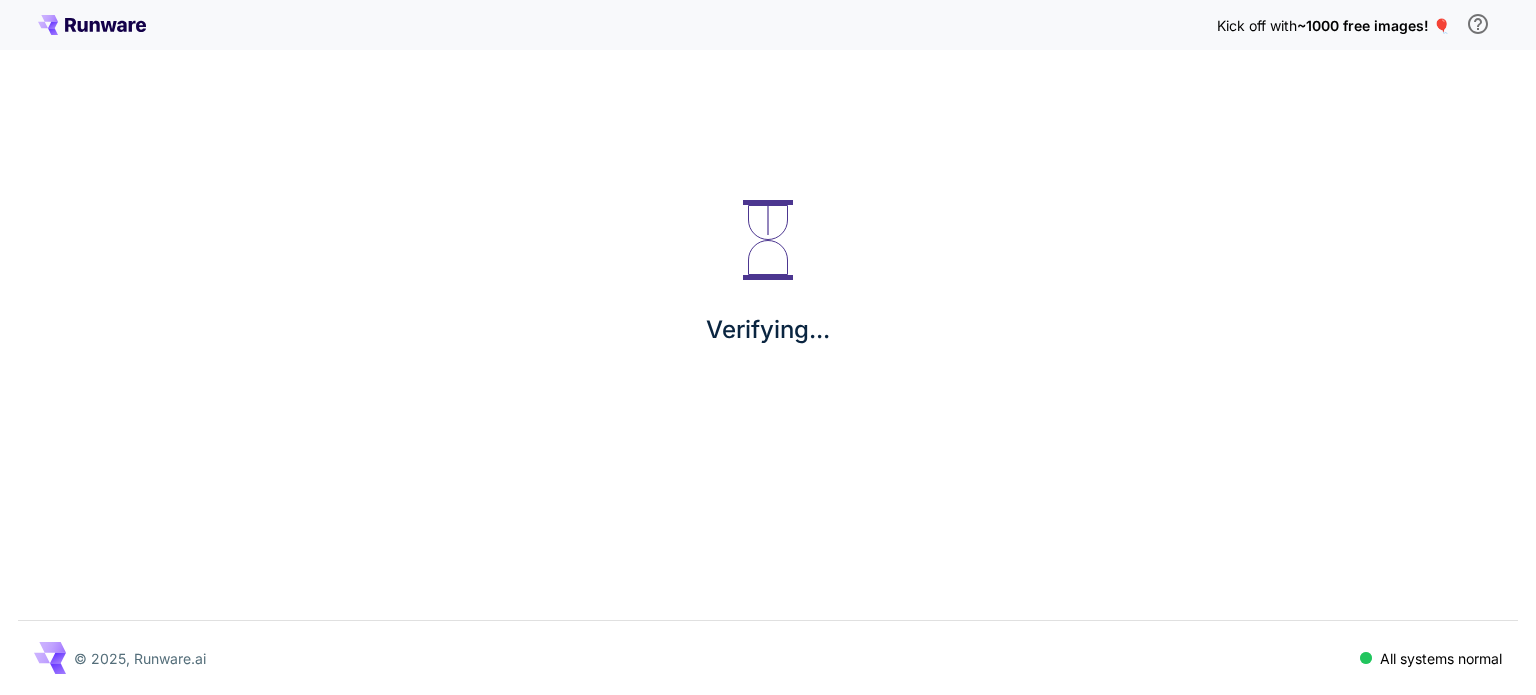 scroll, scrollTop: 0, scrollLeft: 0, axis: both 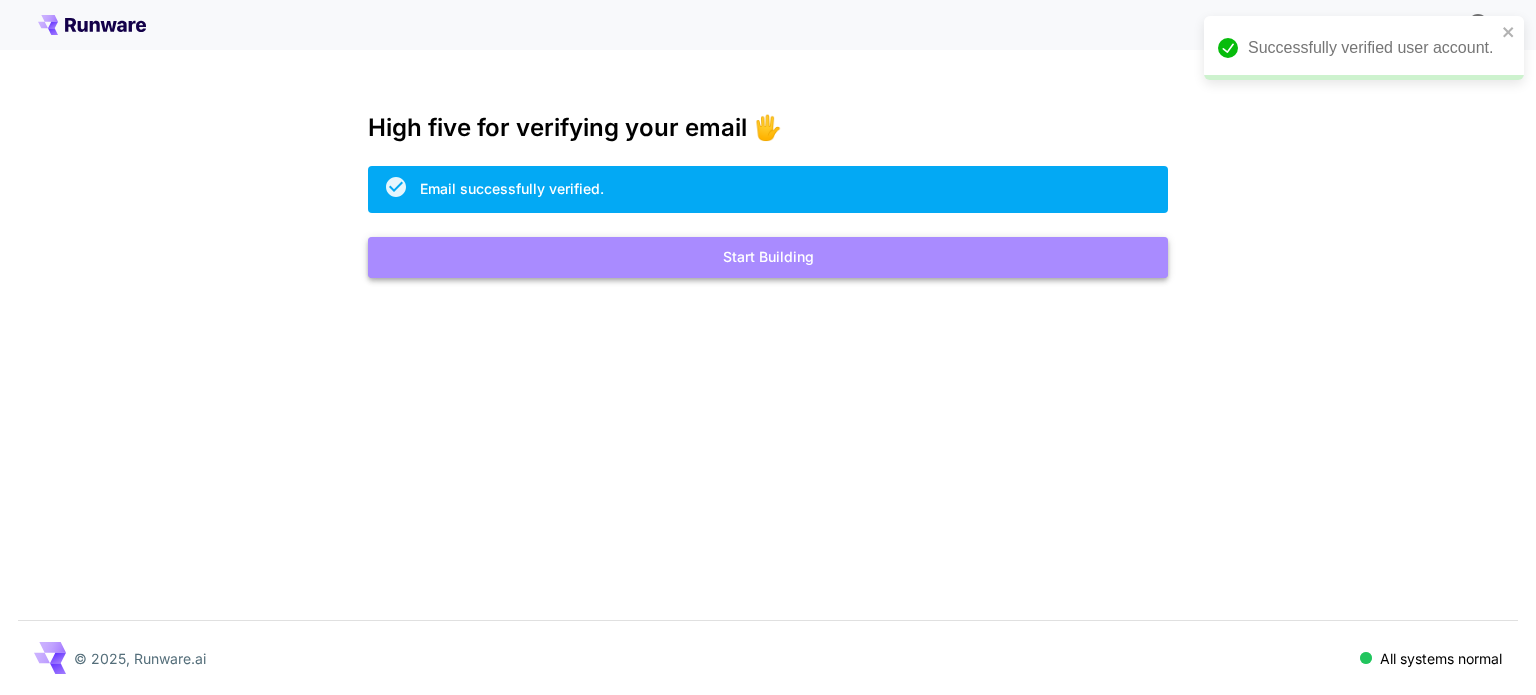 click on "Start Building" at bounding box center [768, 257] 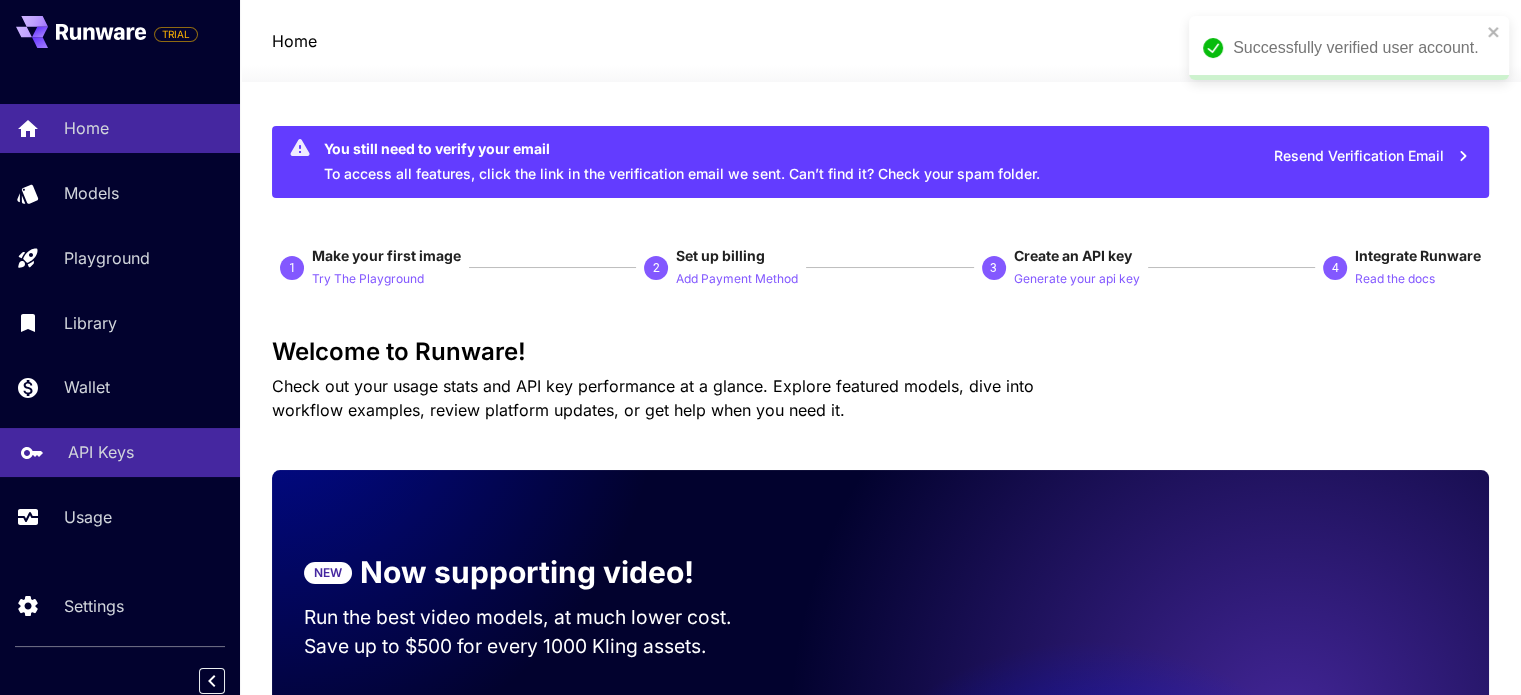 click on "API Keys" at bounding box center [101, 452] 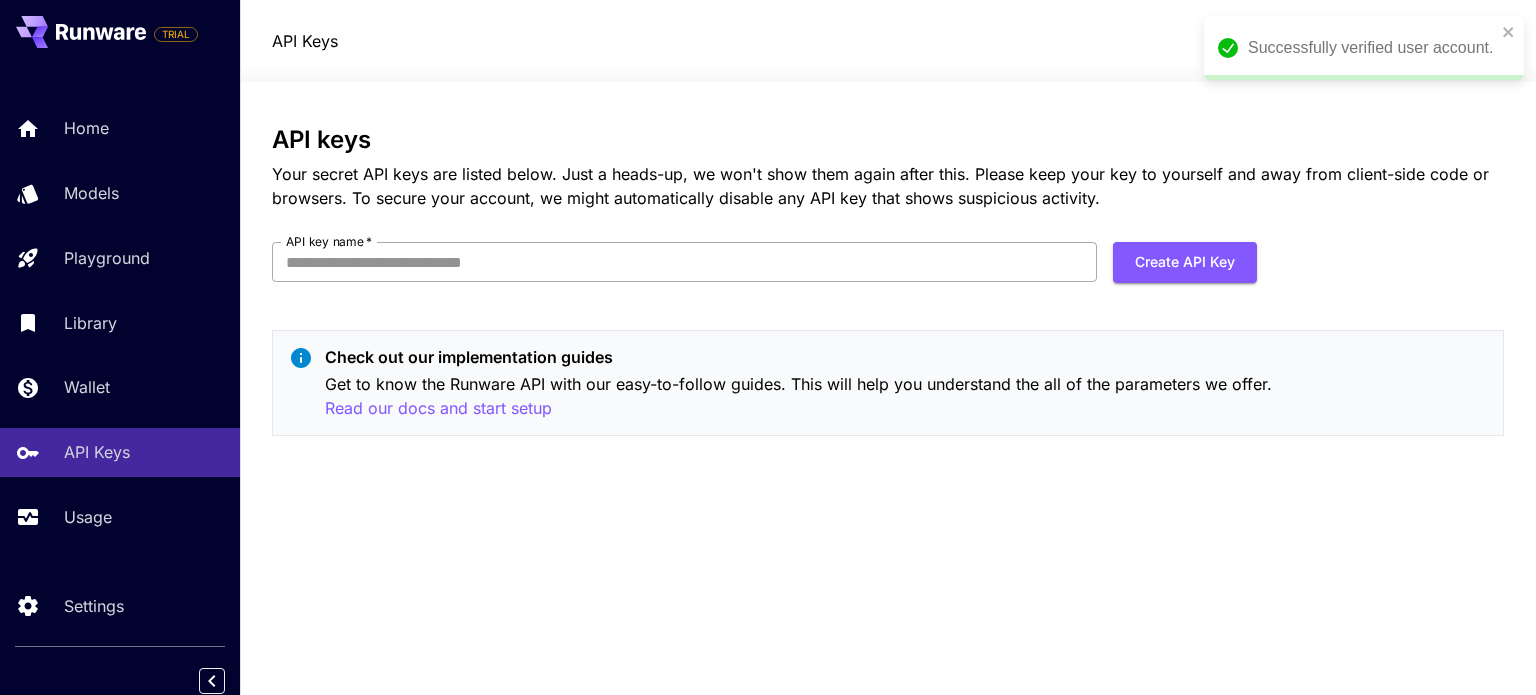 click on "API key name   *" at bounding box center [684, 262] 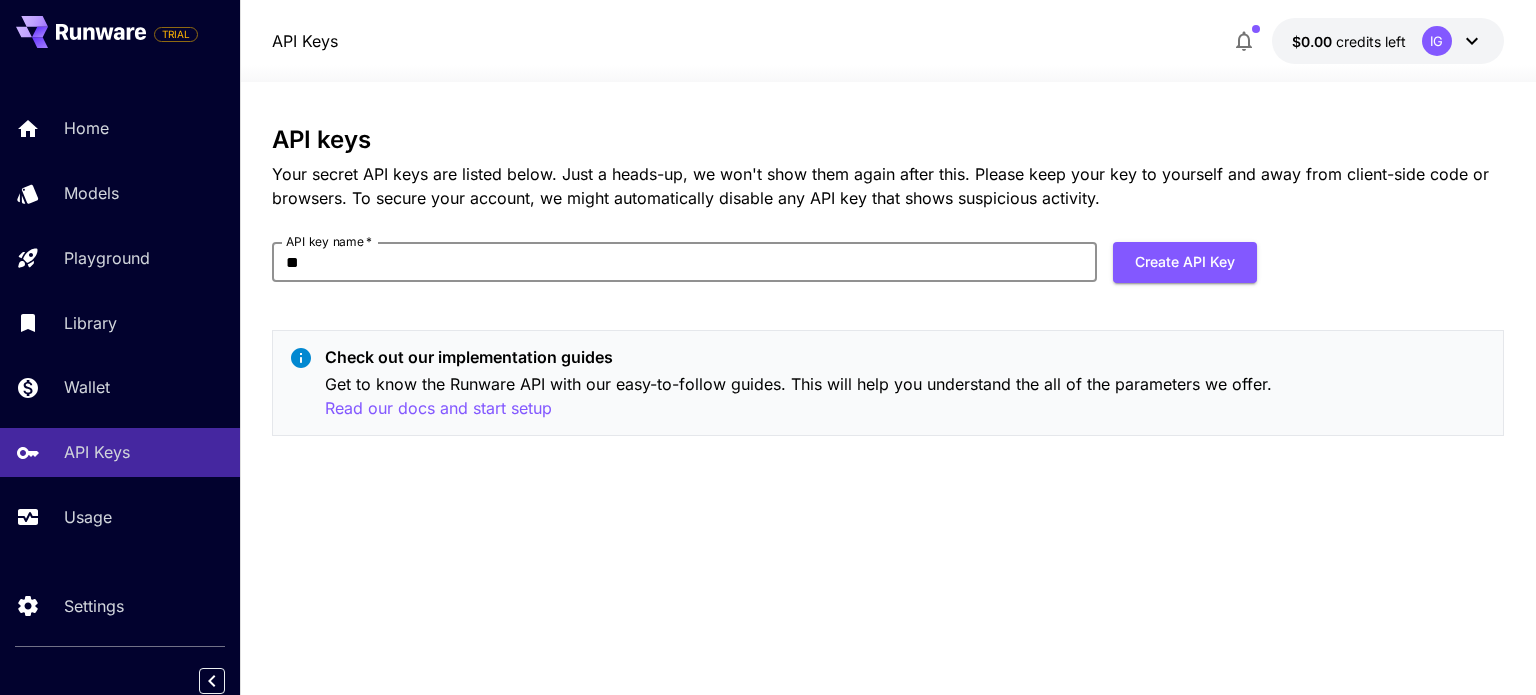 type on "*******" 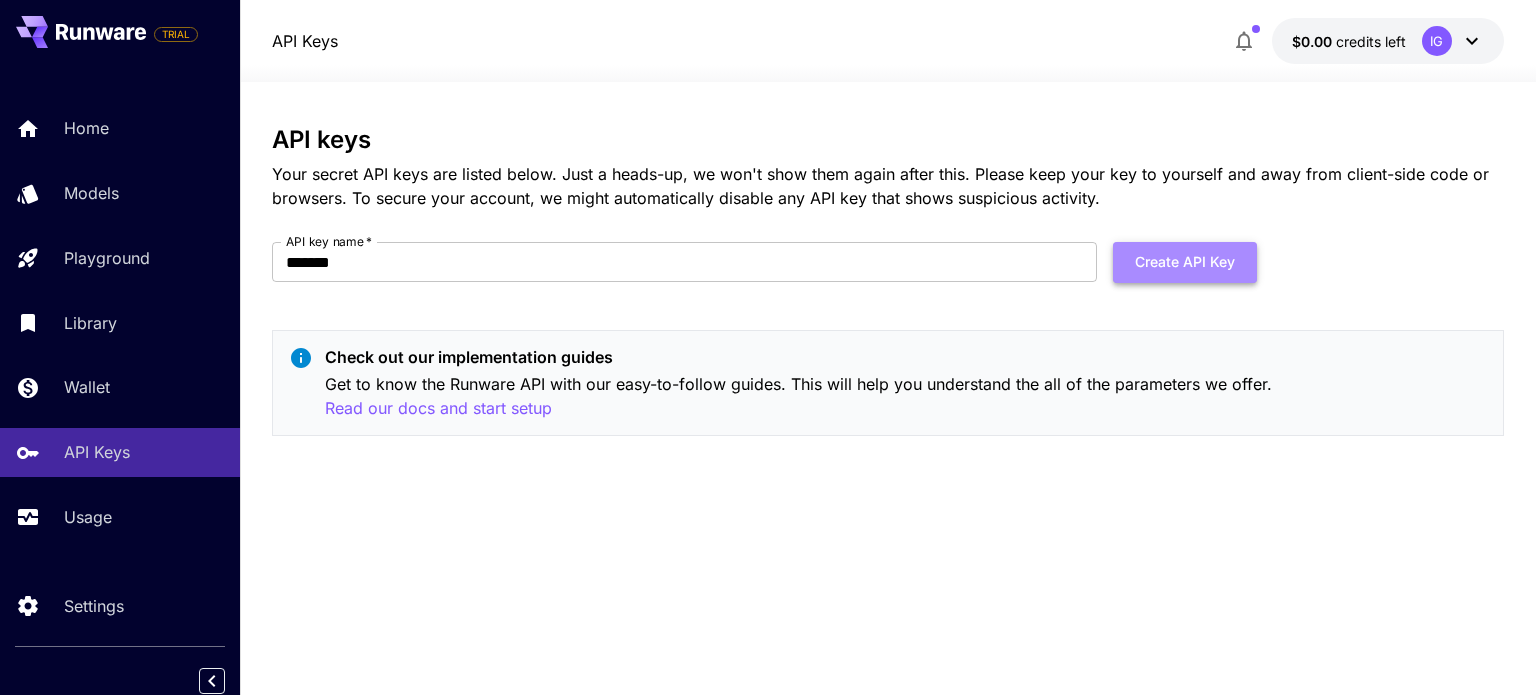 click on "Create API Key" at bounding box center (1185, 262) 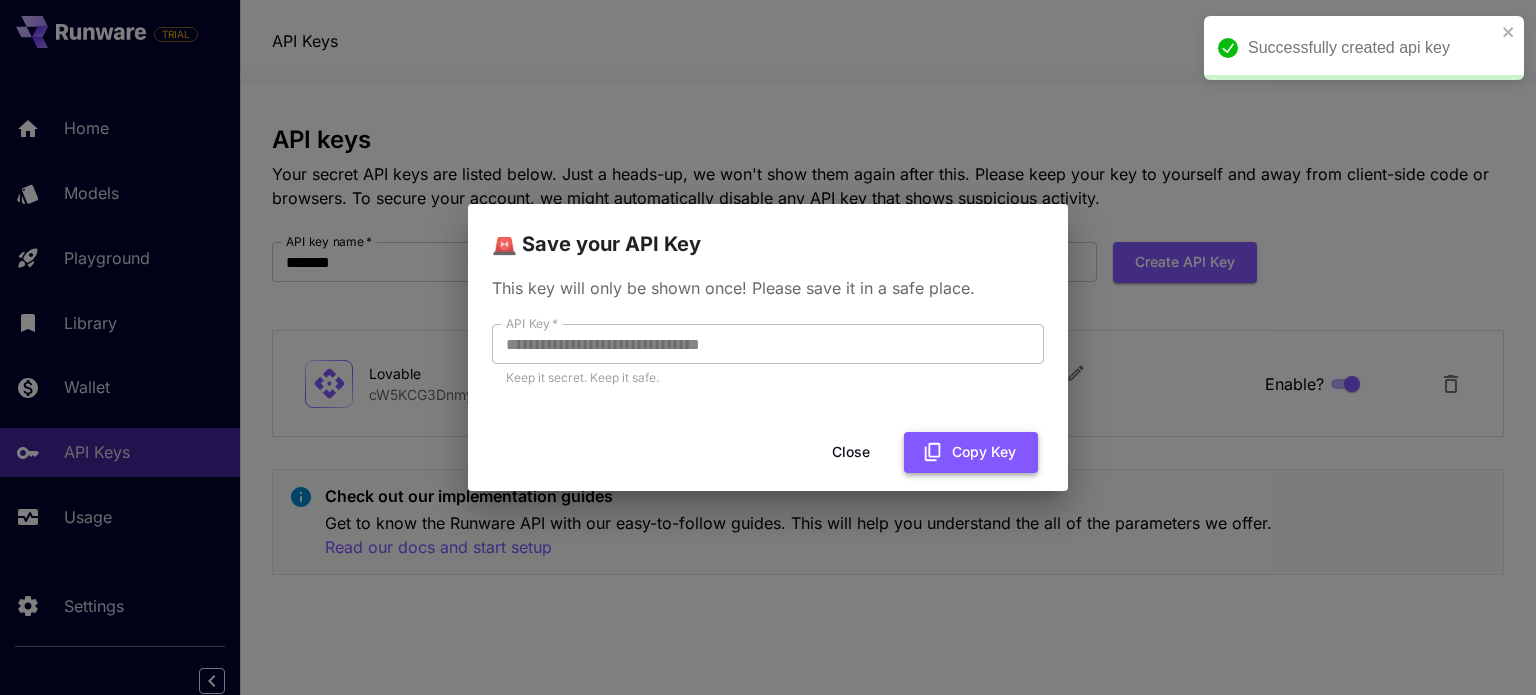 click on "Copy Key" at bounding box center [971, 452] 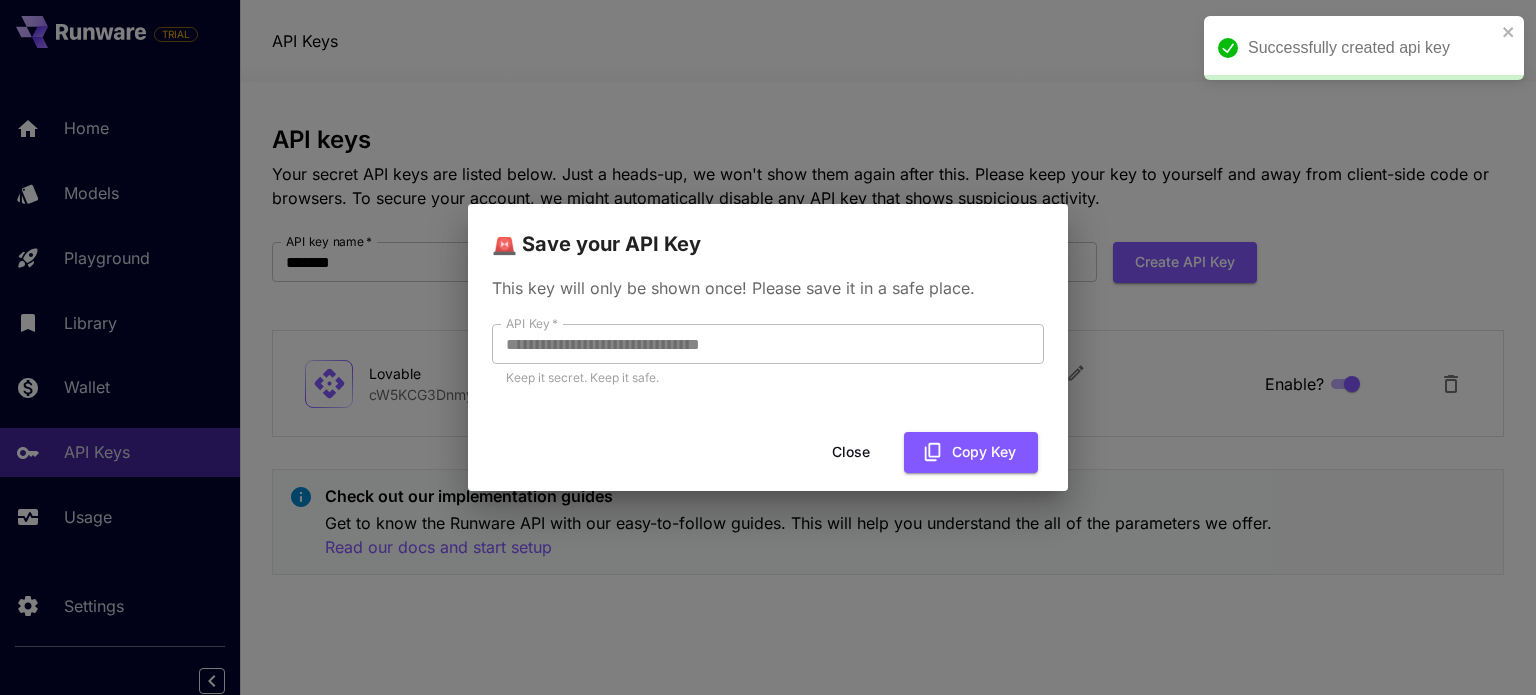 click on "Close" at bounding box center [851, 452] 